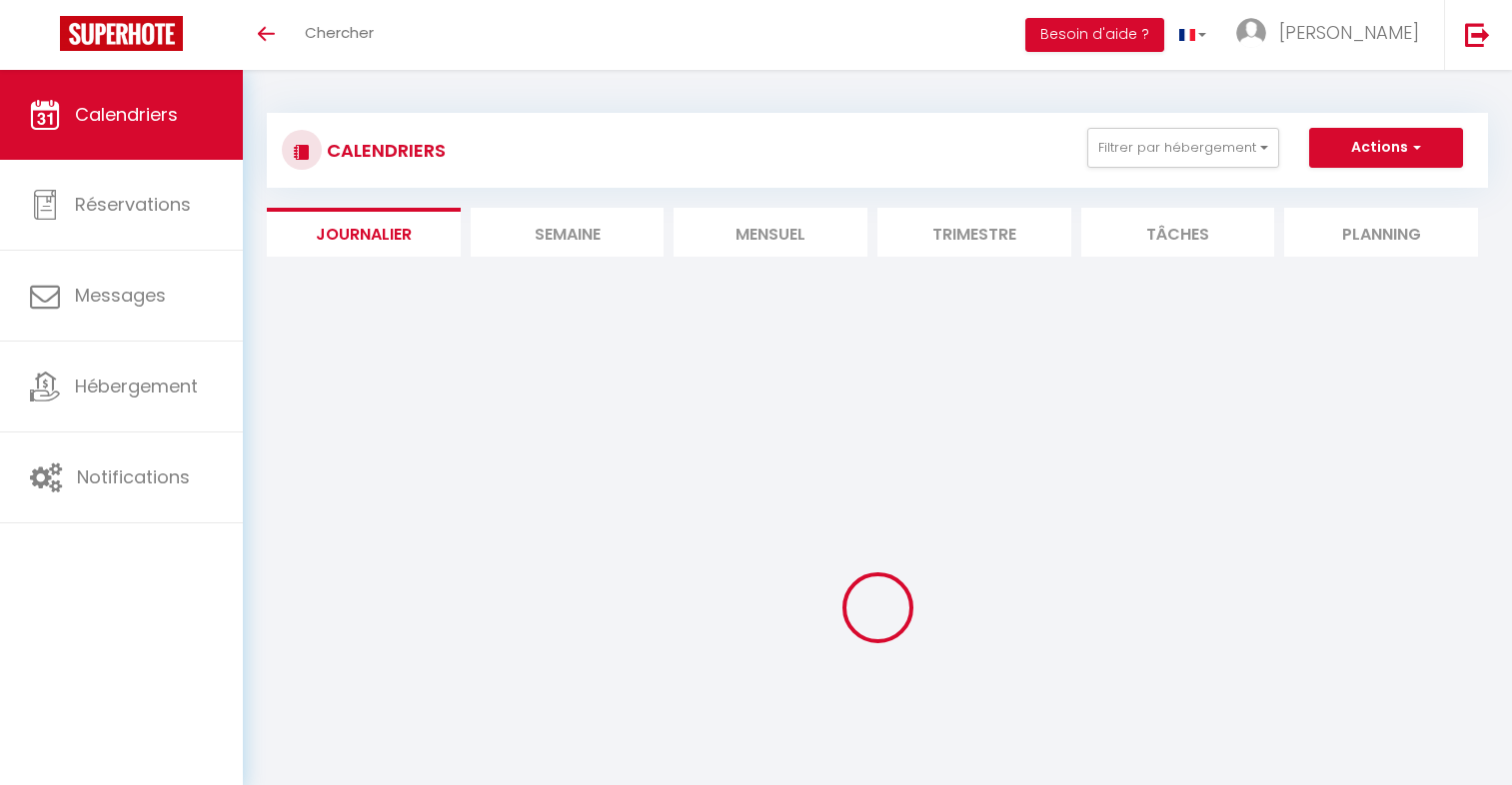 scroll, scrollTop: 0, scrollLeft: 0, axis: both 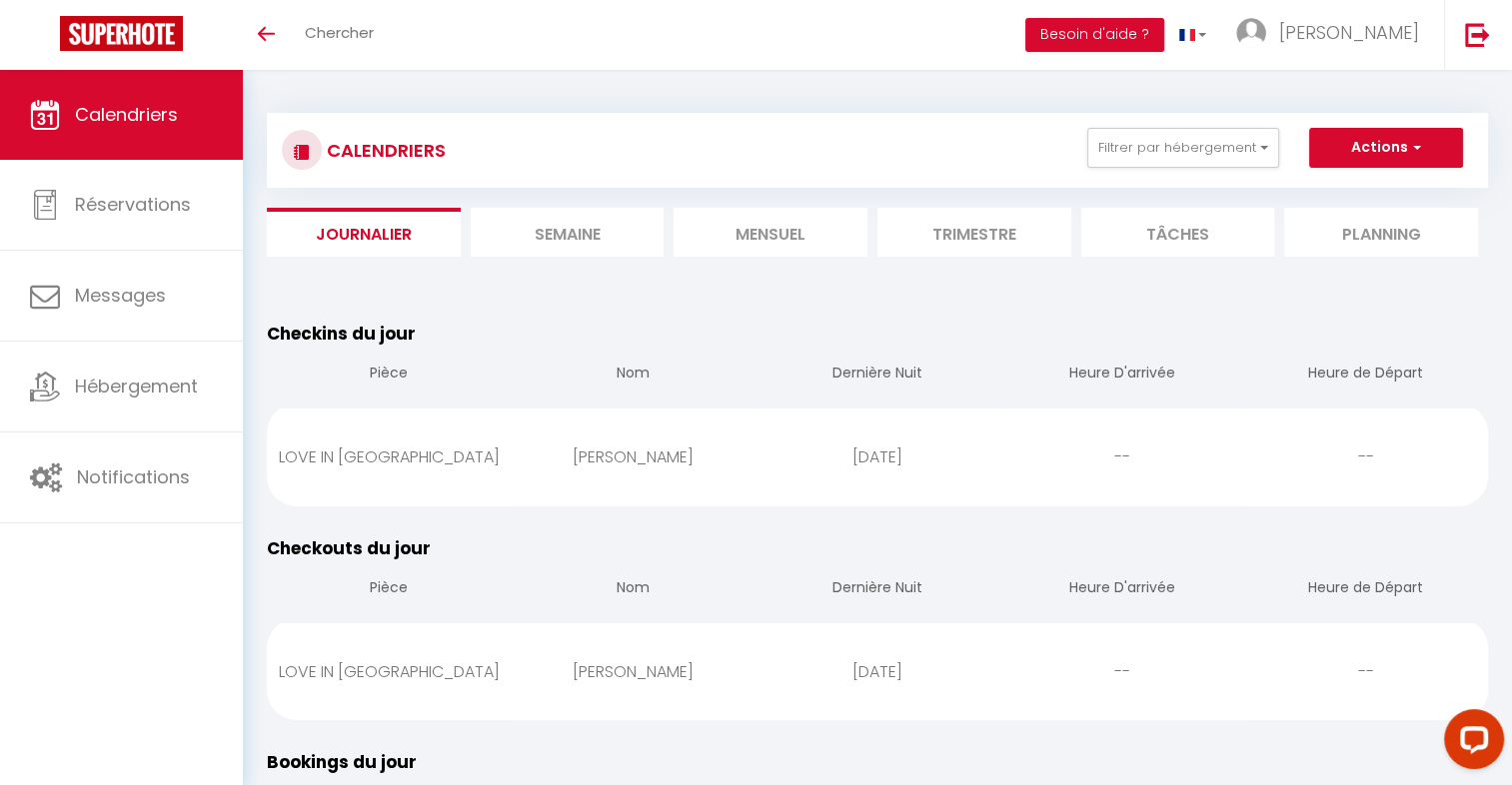 click on "Trimestre" at bounding box center (974, 232) 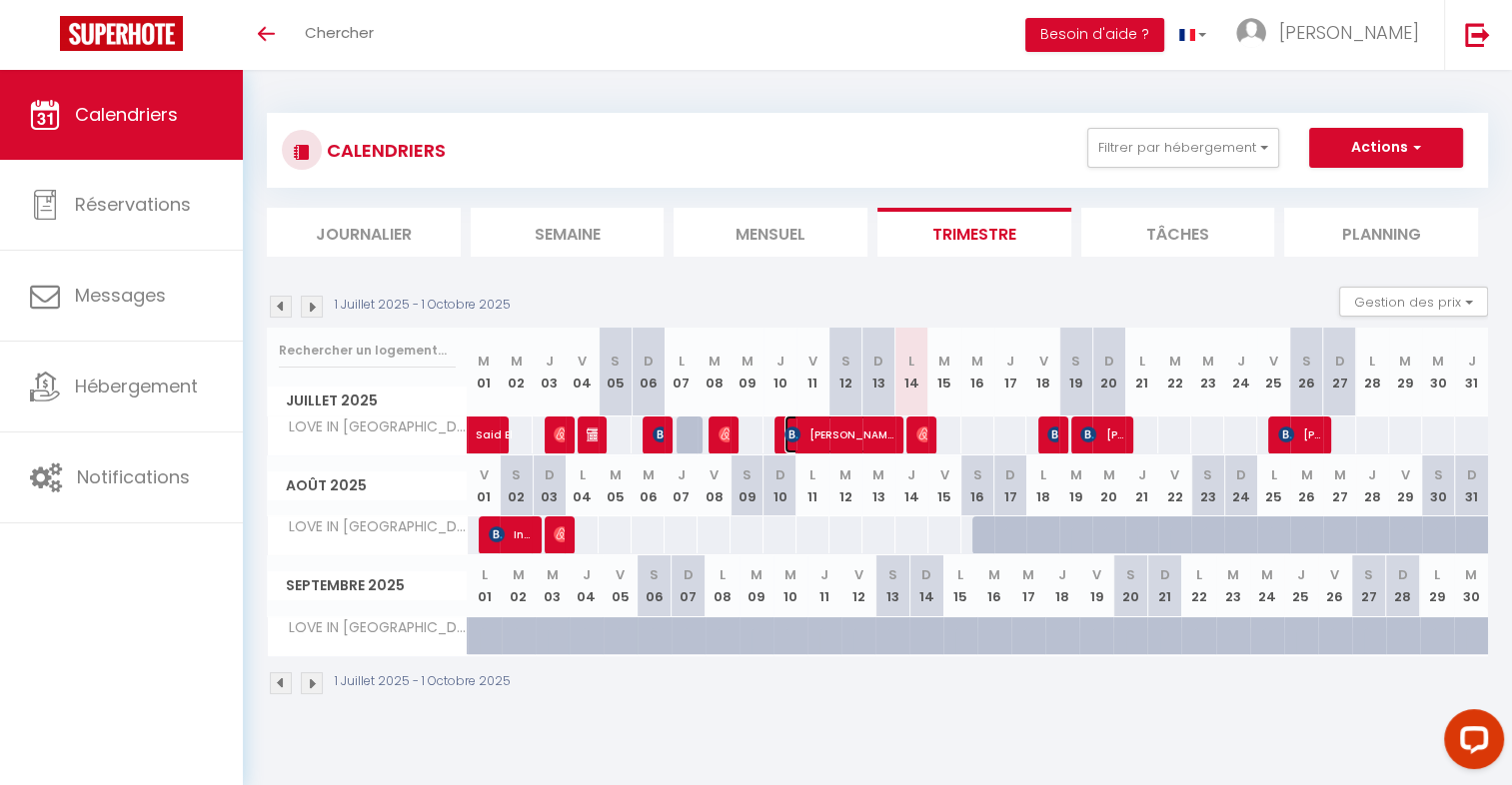 click on "[PERSON_NAME]" at bounding box center (839, 434) 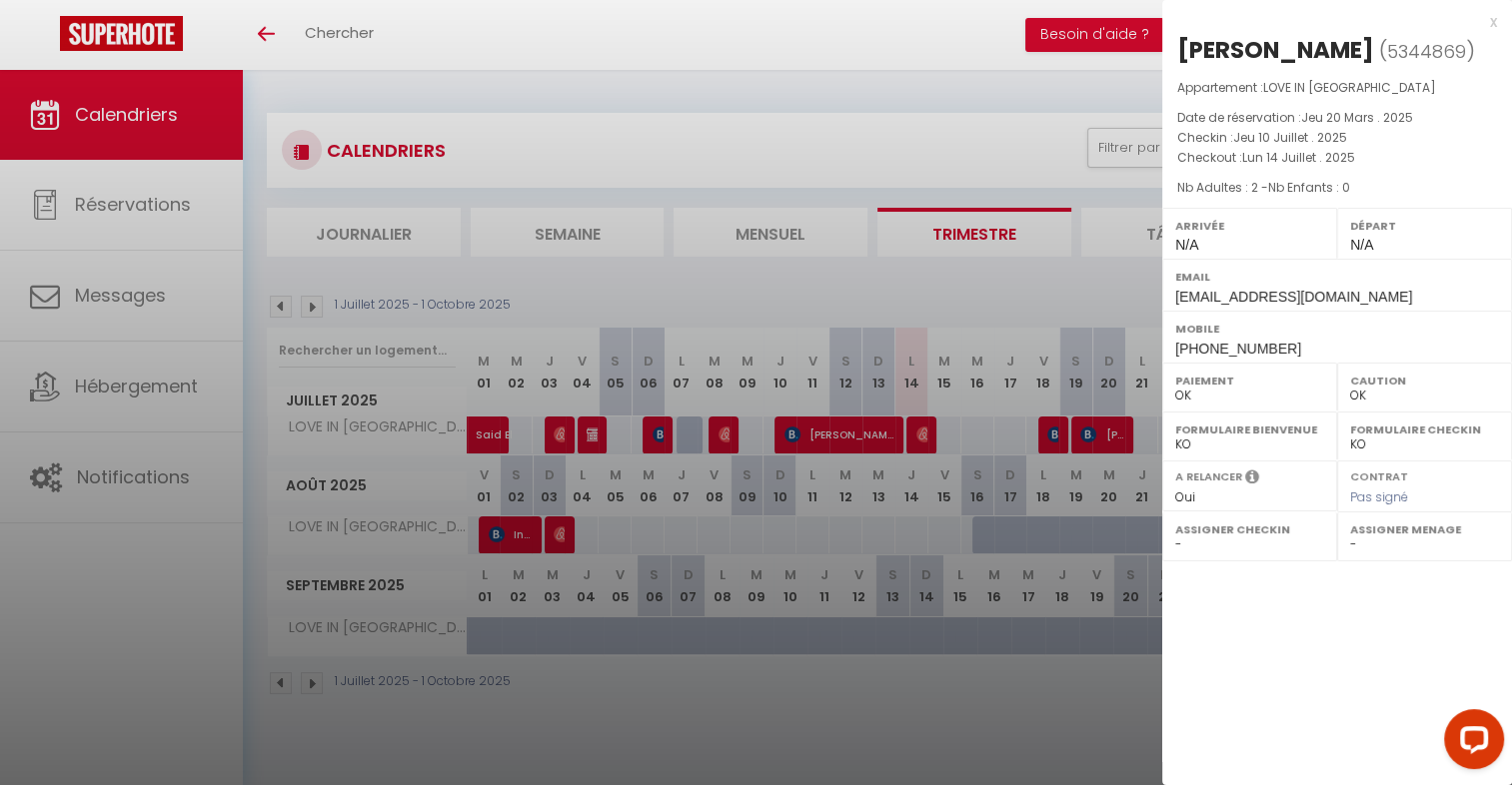 click at bounding box center [756, 392] 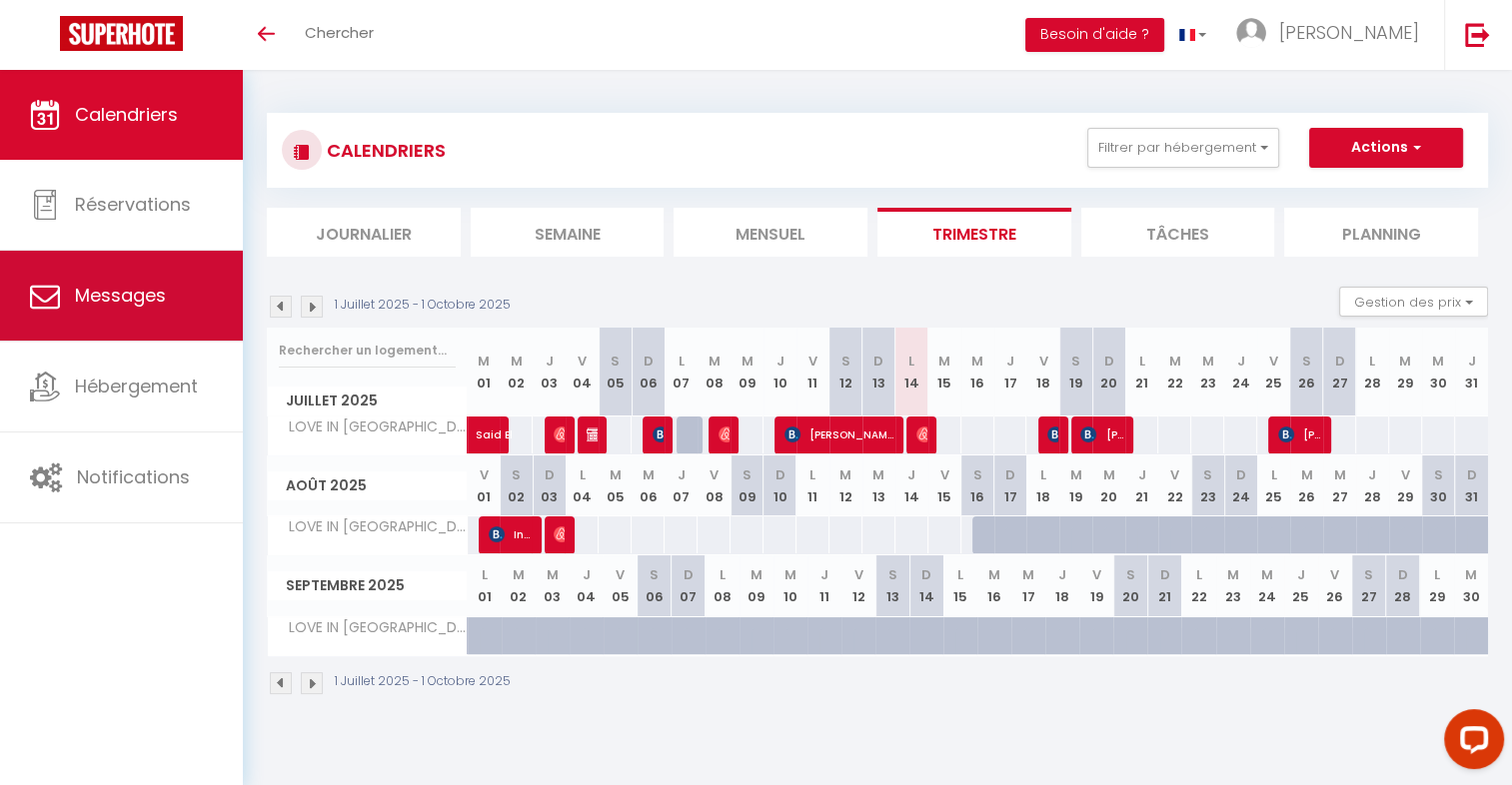 click on "Coaching SuperHote ce soir à 18h00, pour participer:  [URL][DOMAIN_NAME][SECURITY_DATA]   ×     Toggle navigation       Toggle Search     Toggle menubar     Chercher   BUTTON
Besoin d'aide ?
[PERSON_NAME]   Paramètres            Résultat de la recherche   Aucun résultat     Calendriers     Réservations     Messages         Hébergement     Notifications                 Résultat de la recherche   Id   Appart   Voyageur    Checkin   Checkout   Nuits   Pers.   Plateforme   Statut     Résultat de la recherche   Aucun résultat           CALENDRIERS
Filtrer par hébergement
Tous       LOVE IN TAULIGNAN    Effacer   Sauvegarder
Actions
Nouvelle réservation   Exporter les réservations   Importer les réservations
Journalier
[GEOGRAPHIC_DATA]" at bounding box center (756, 462) 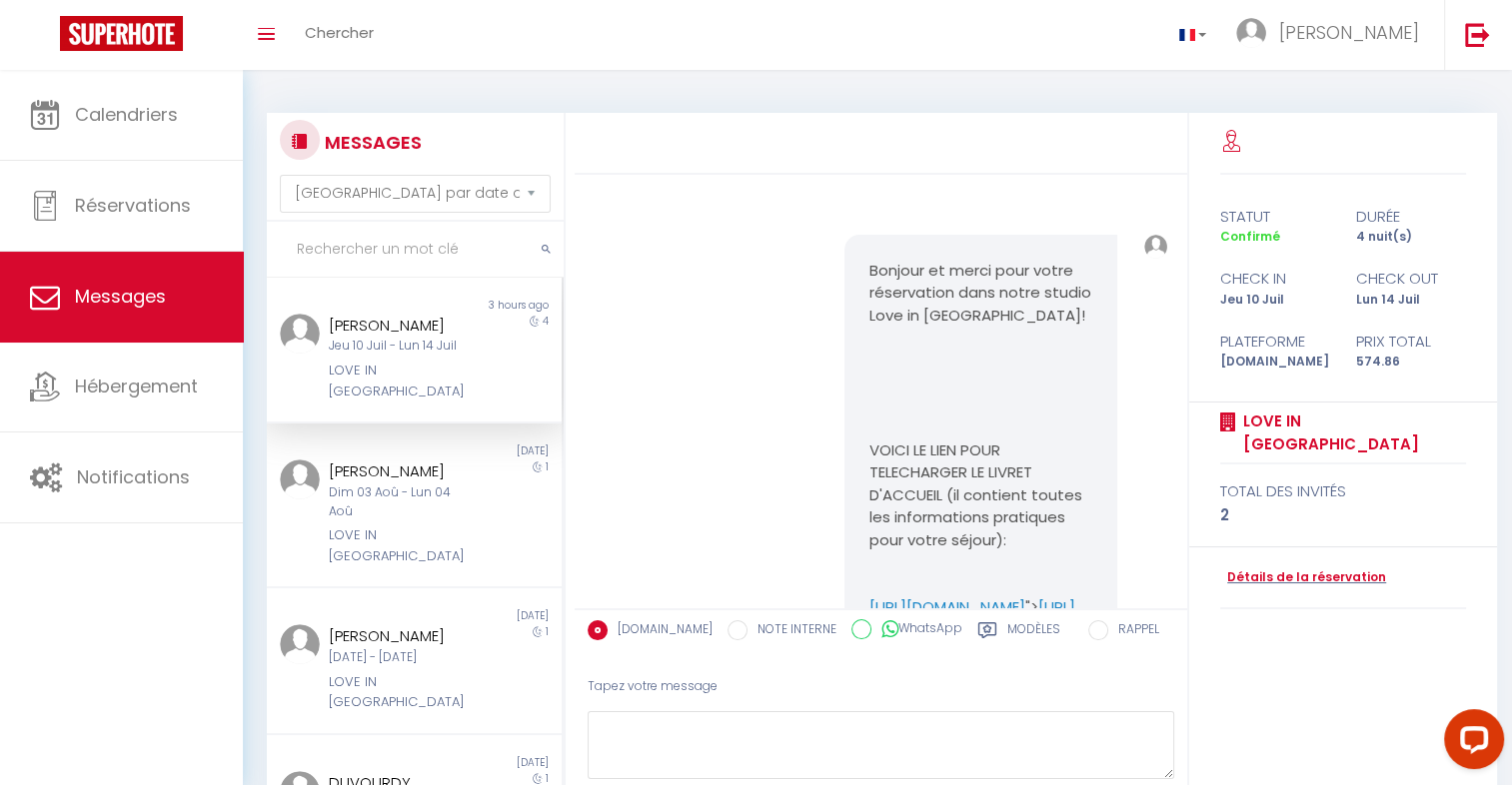 scroll, scrollTop: 17301, scrollLeft: 0, axis: vertical 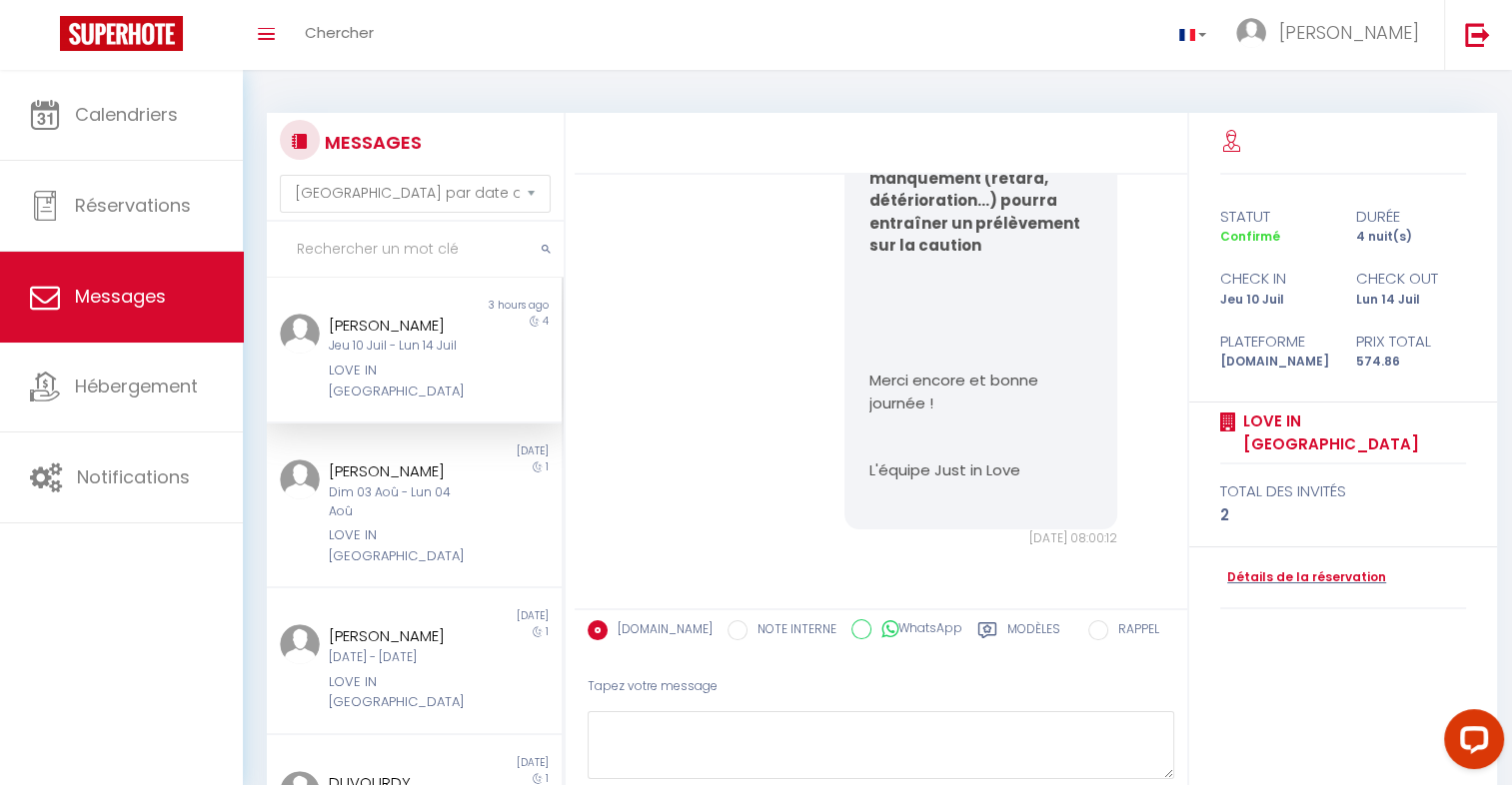 click on "Jeu 10 Juil - Lun 14 Juil" at bounding box center (402, 346) 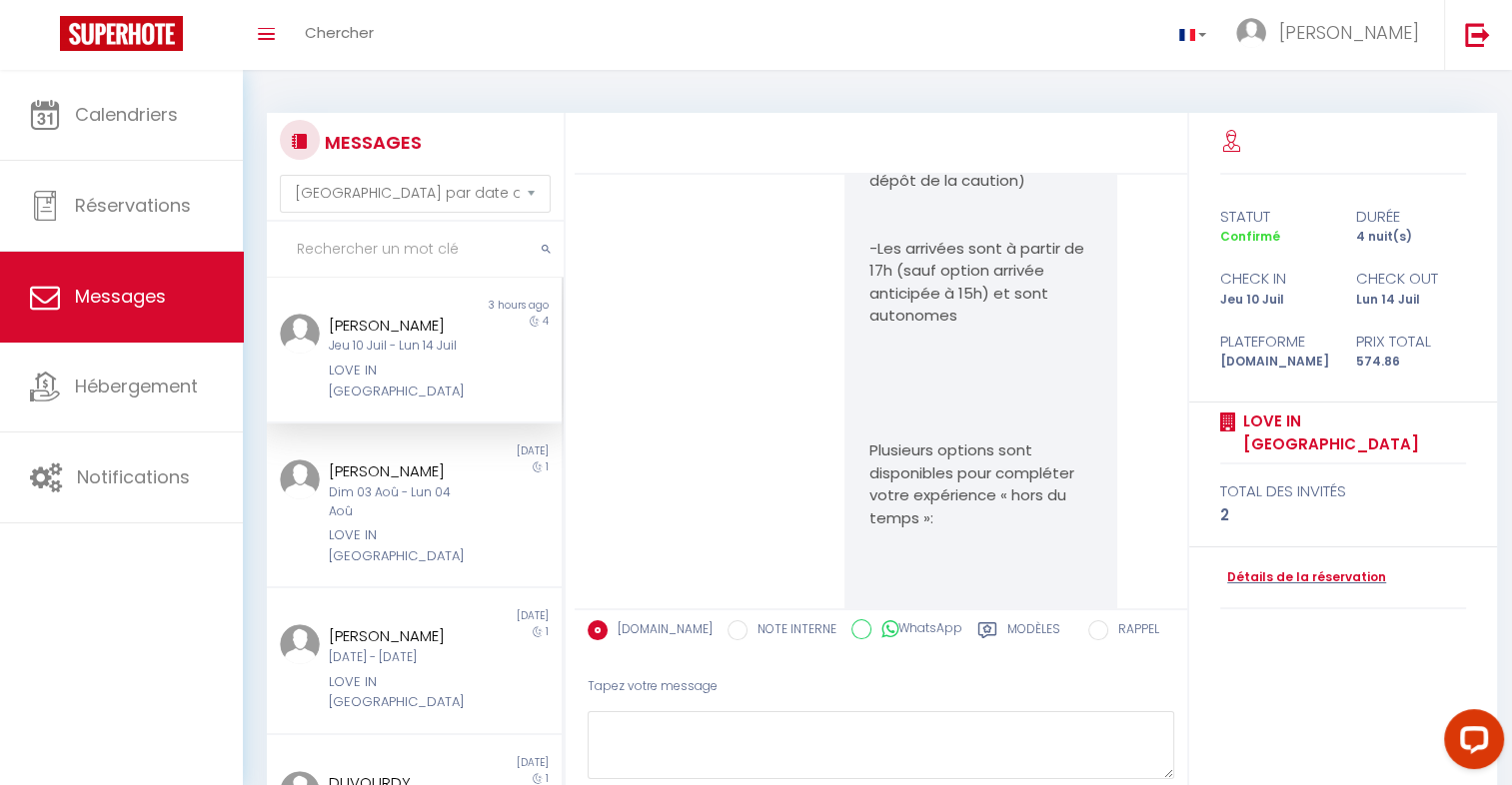 scroll, scrollTop: 738, scrollLeft: 0, axis: vertical 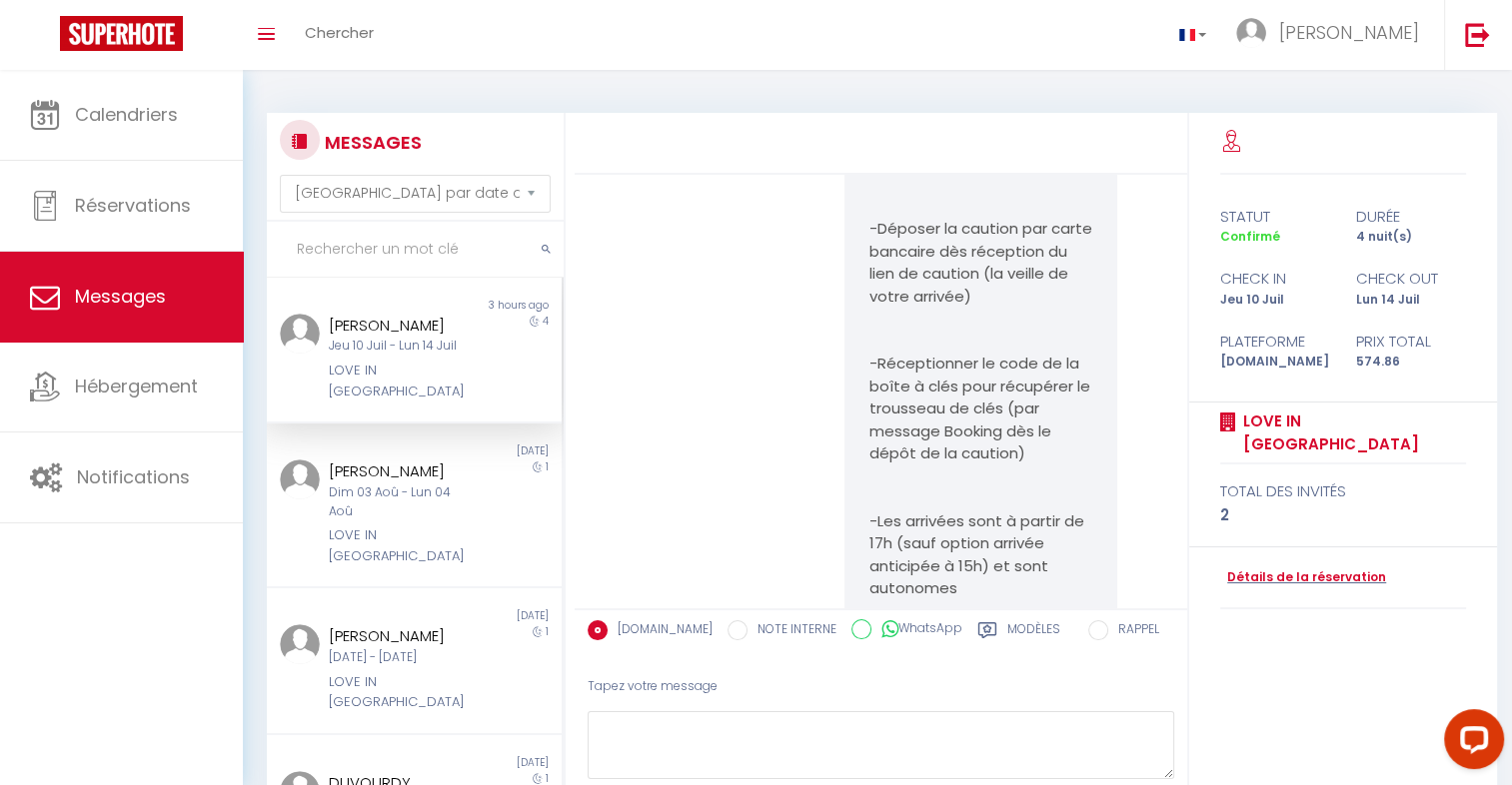 click on "NOTE INTERNE" at bounding box center (791, 631) 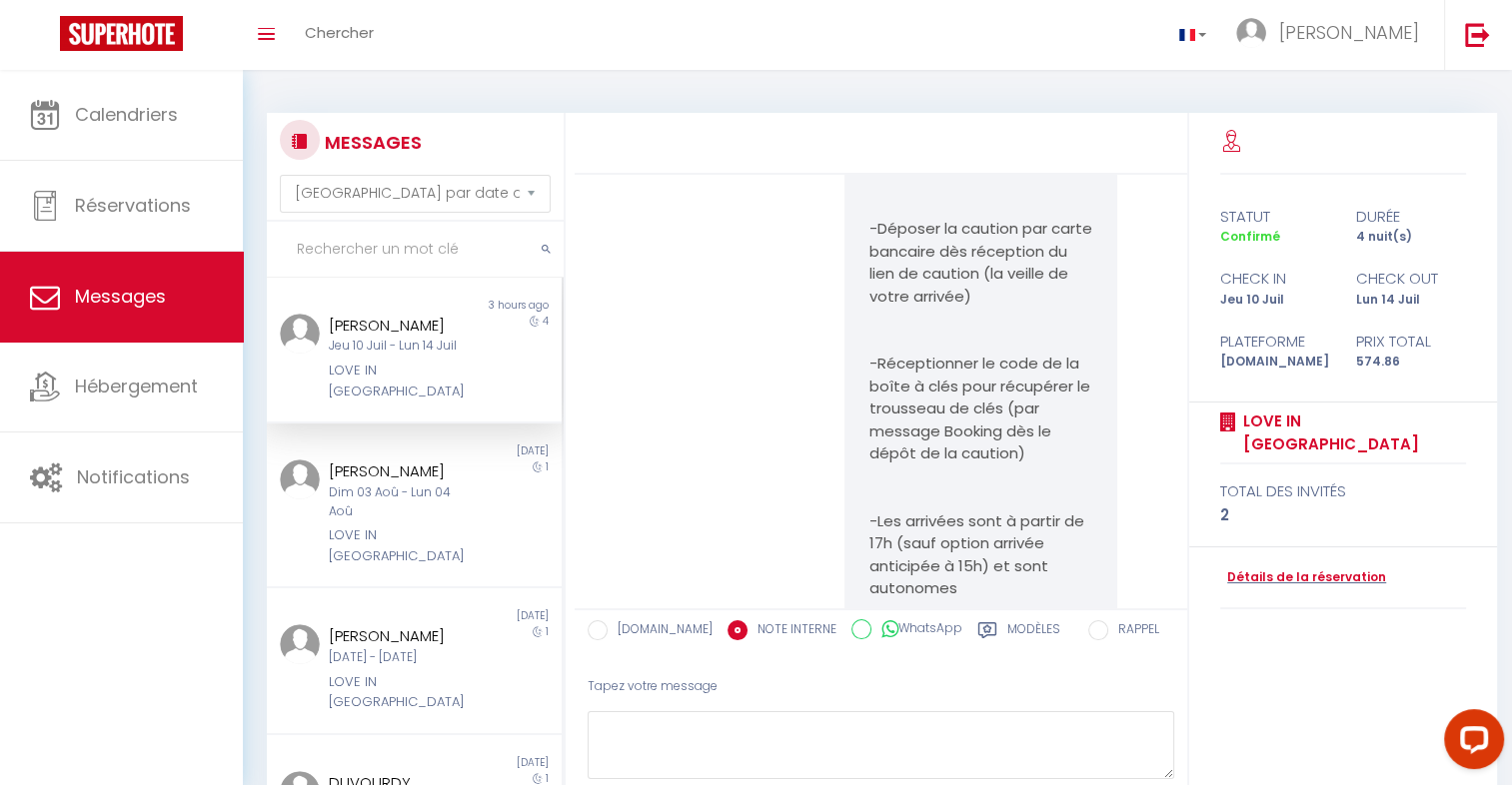 click on "[DOMAIN_NAME]       NOTE INTERNE       WhatsApp     Modèles" at bounding box center [829, 636] 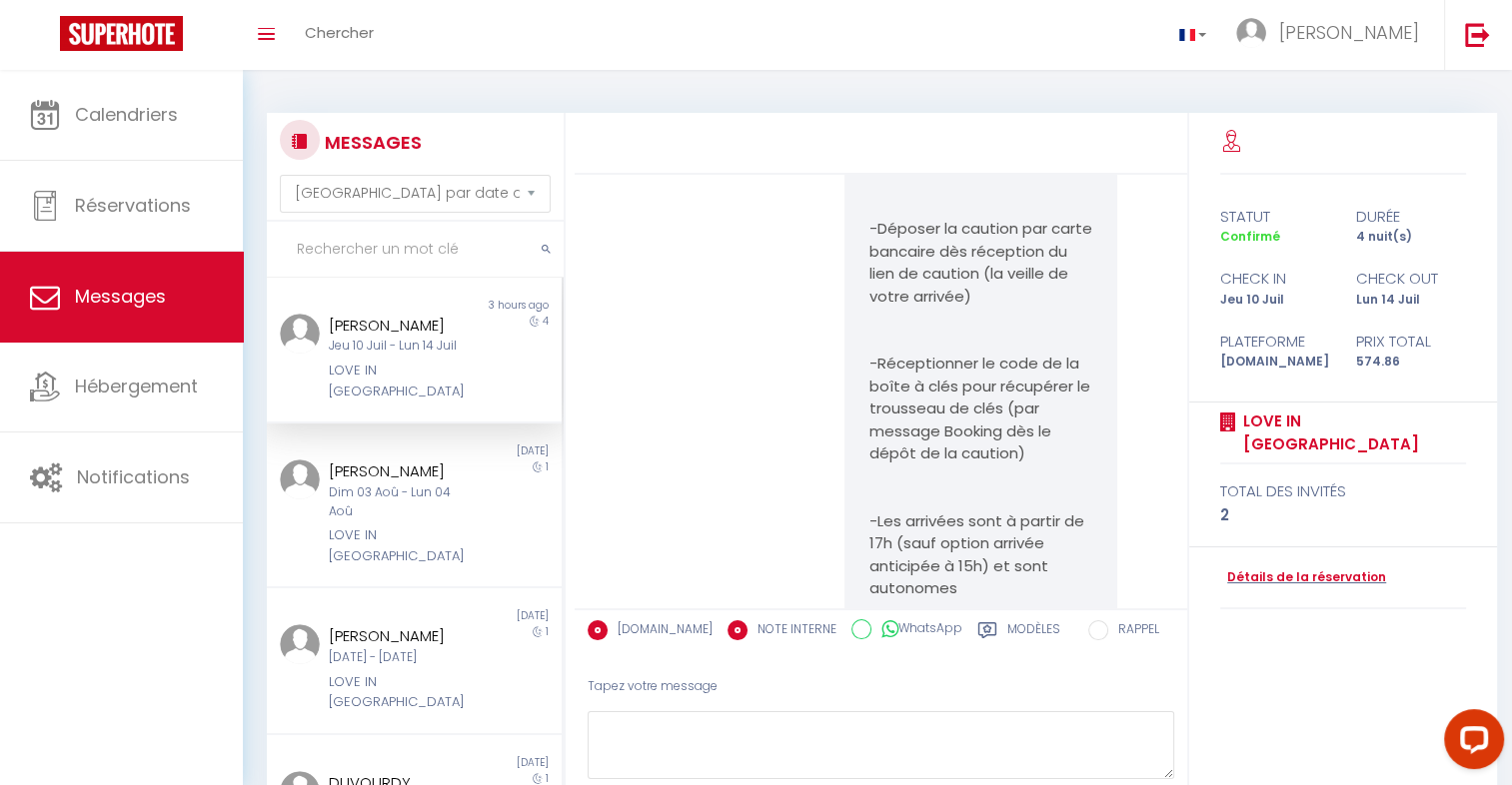 radio on "false" 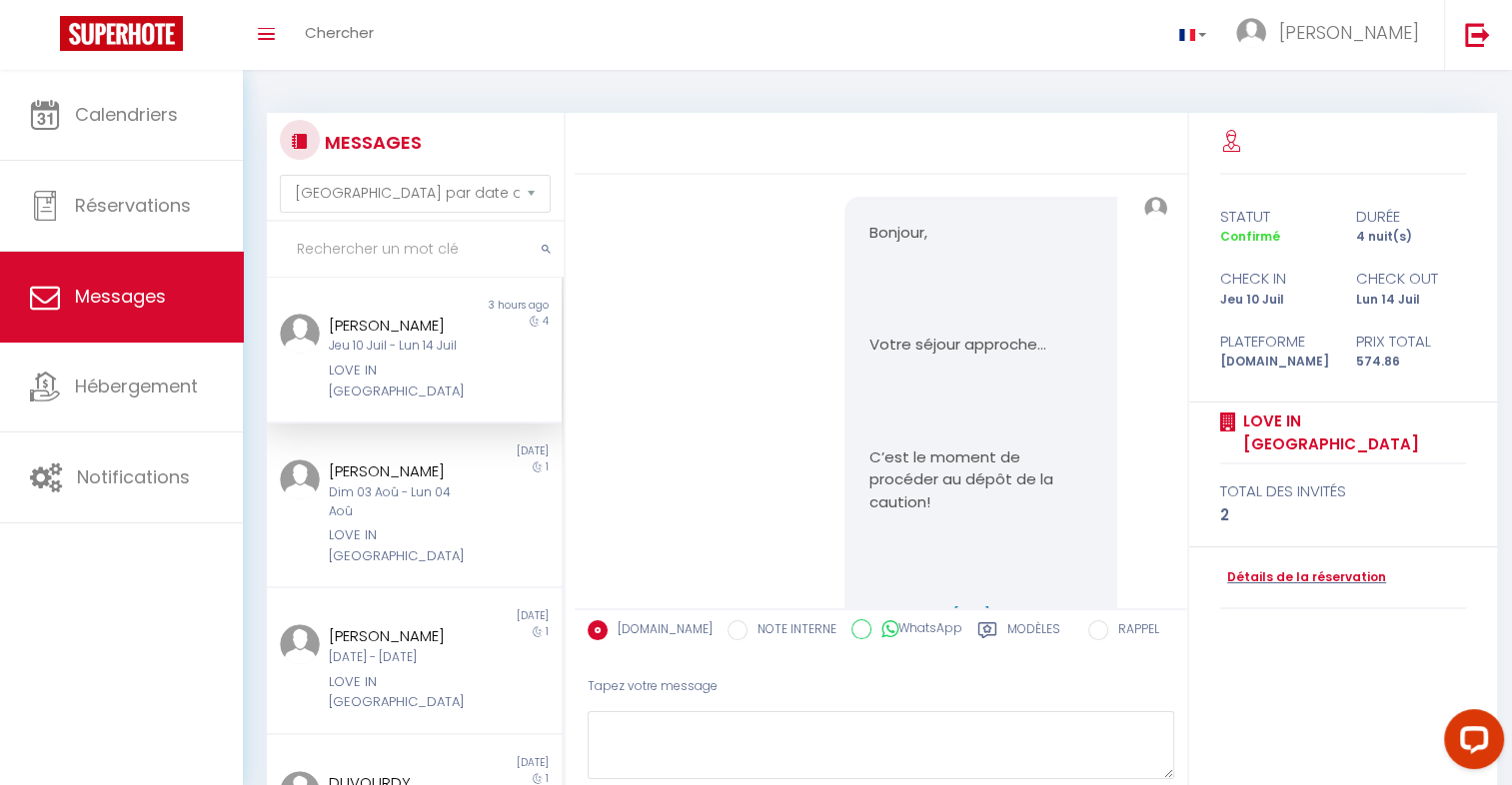 scroll, scrollTop: 5500, scrollLeft: 0, axis: vertical 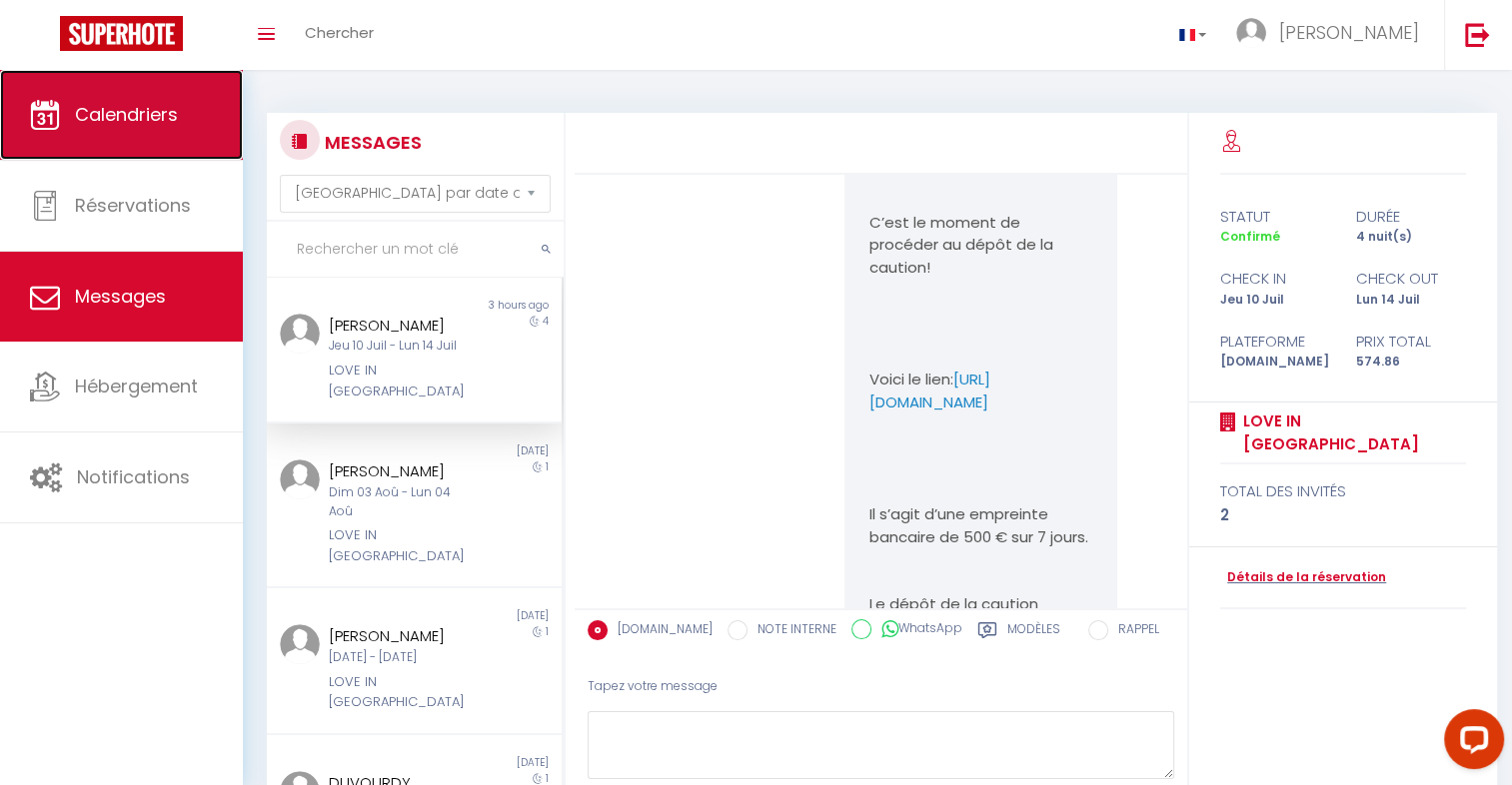 click on "Calendriers" at bounding box center [121, 115] 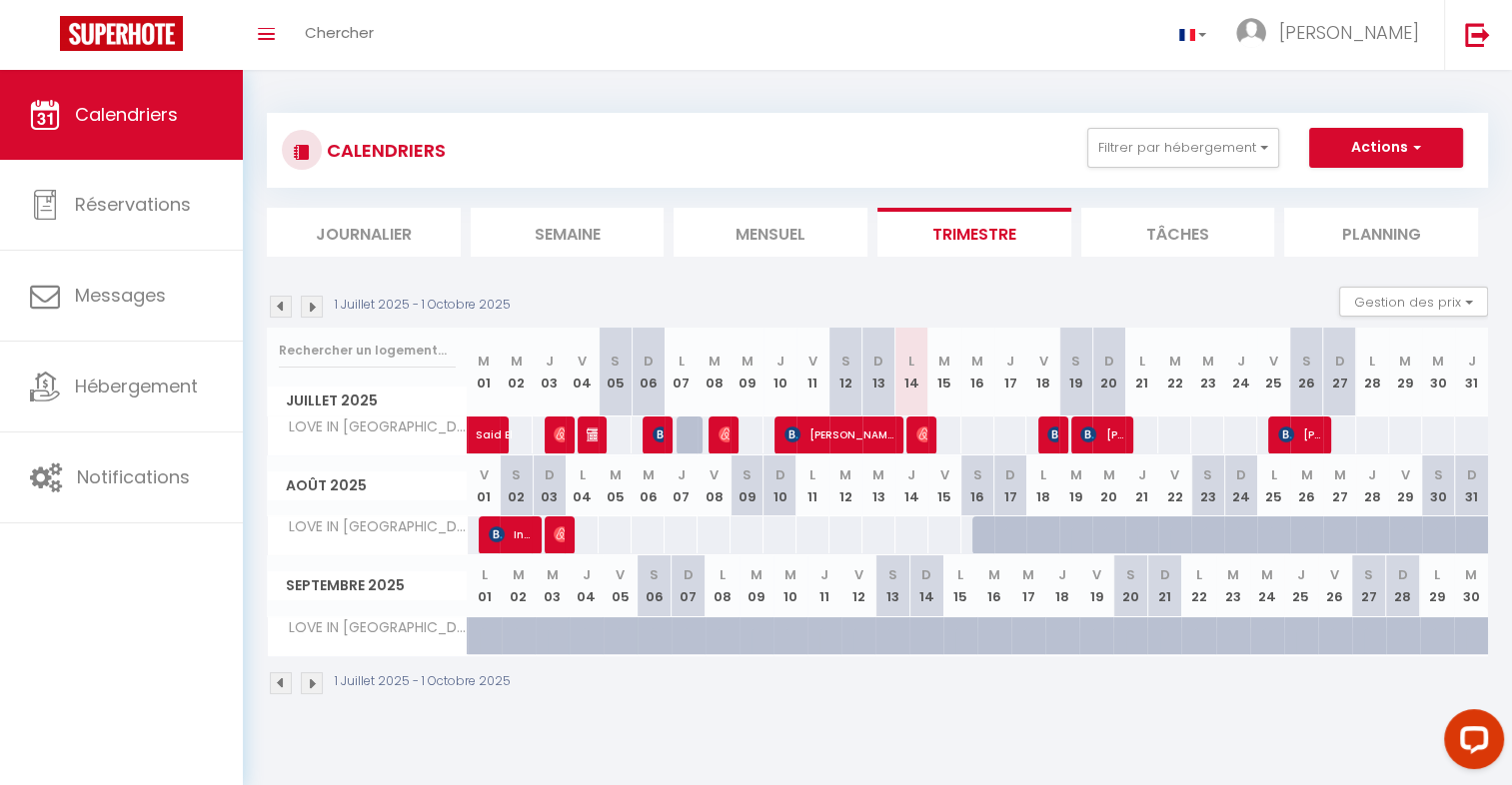 click at bounding box center [919, 435] 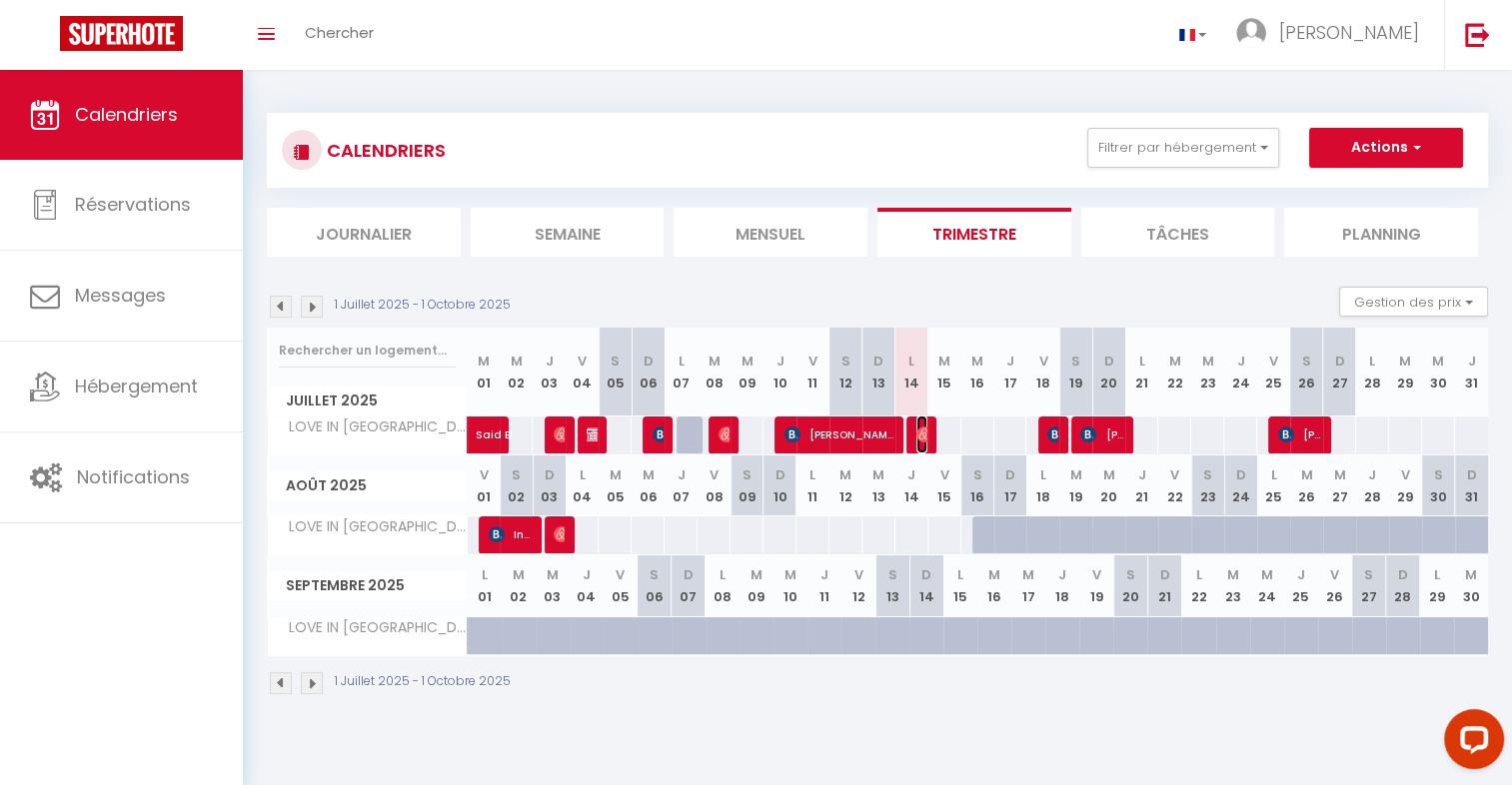 click at bounding box center [924, 434] 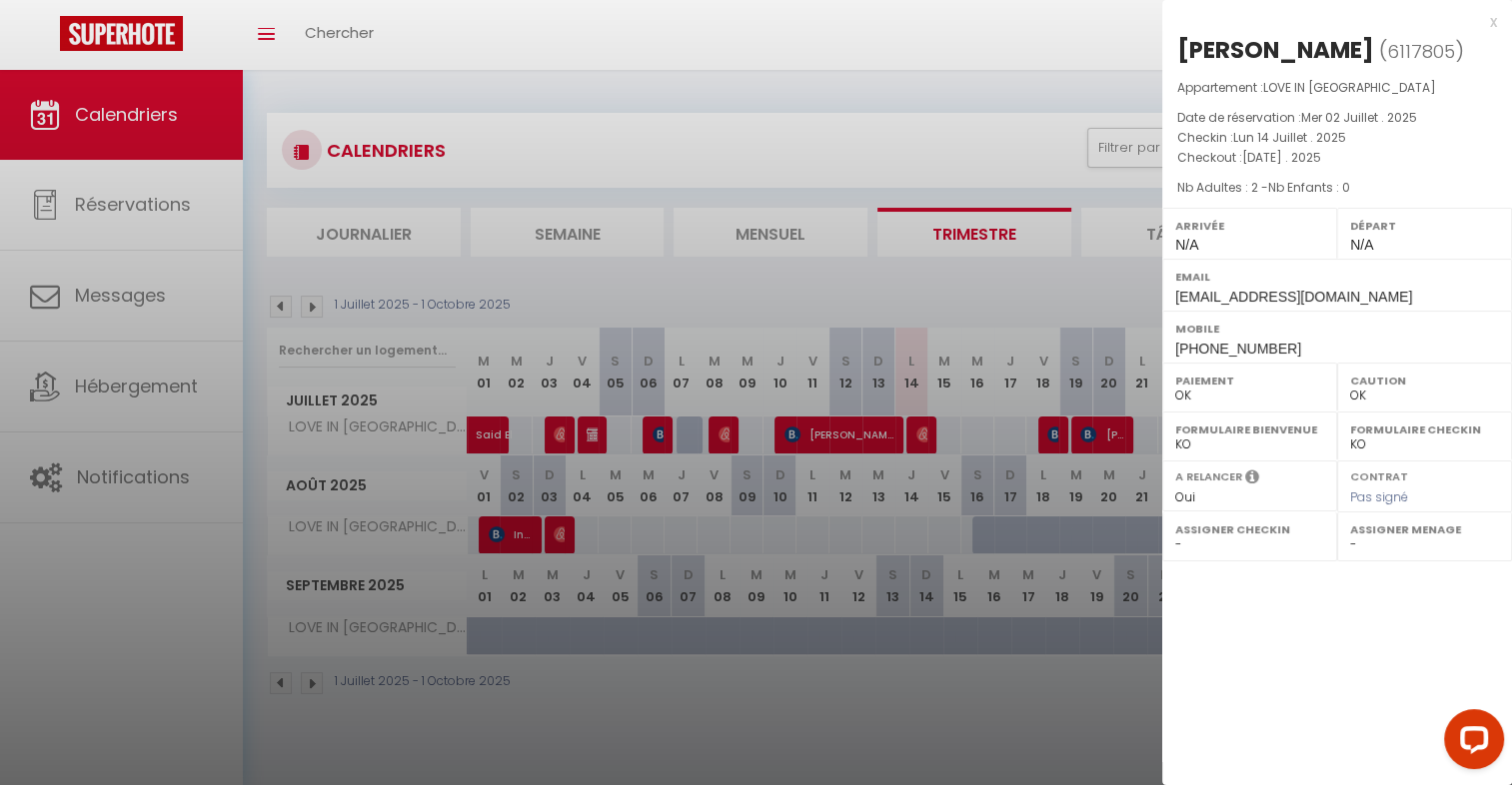 click at bounding box center [756, 392] 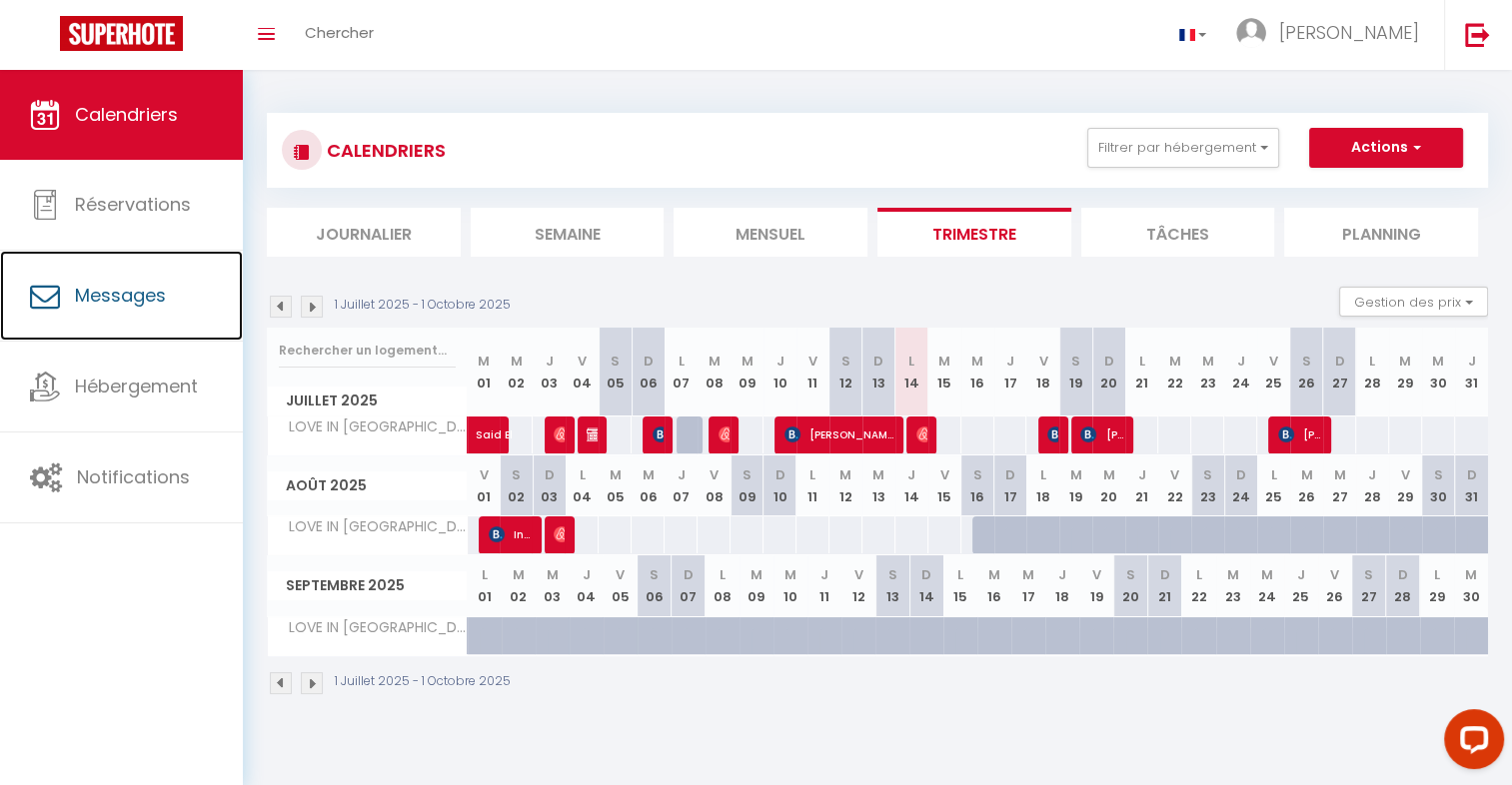click on "Messages" at bounding box center [120, 295] 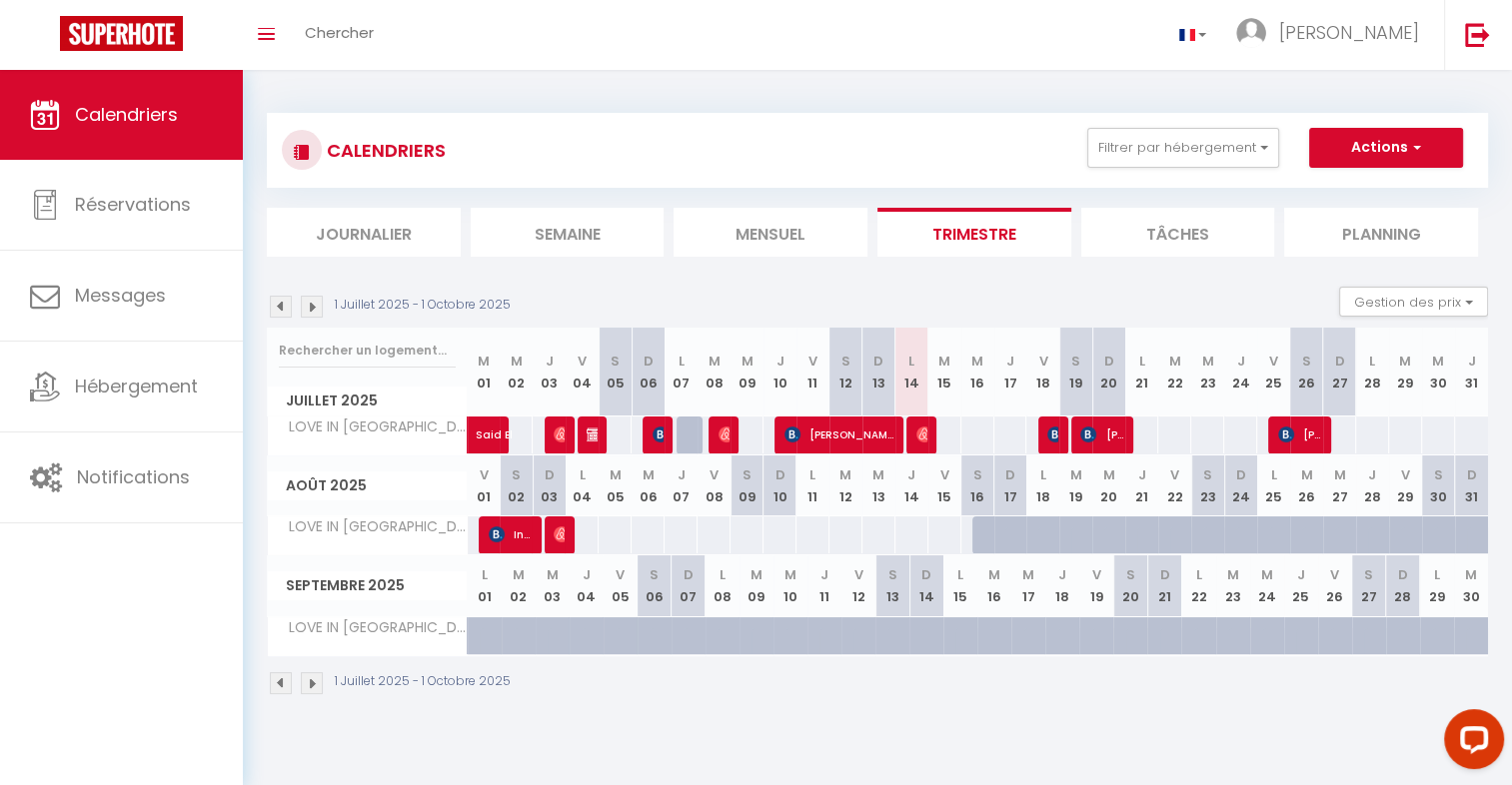 select on "message" 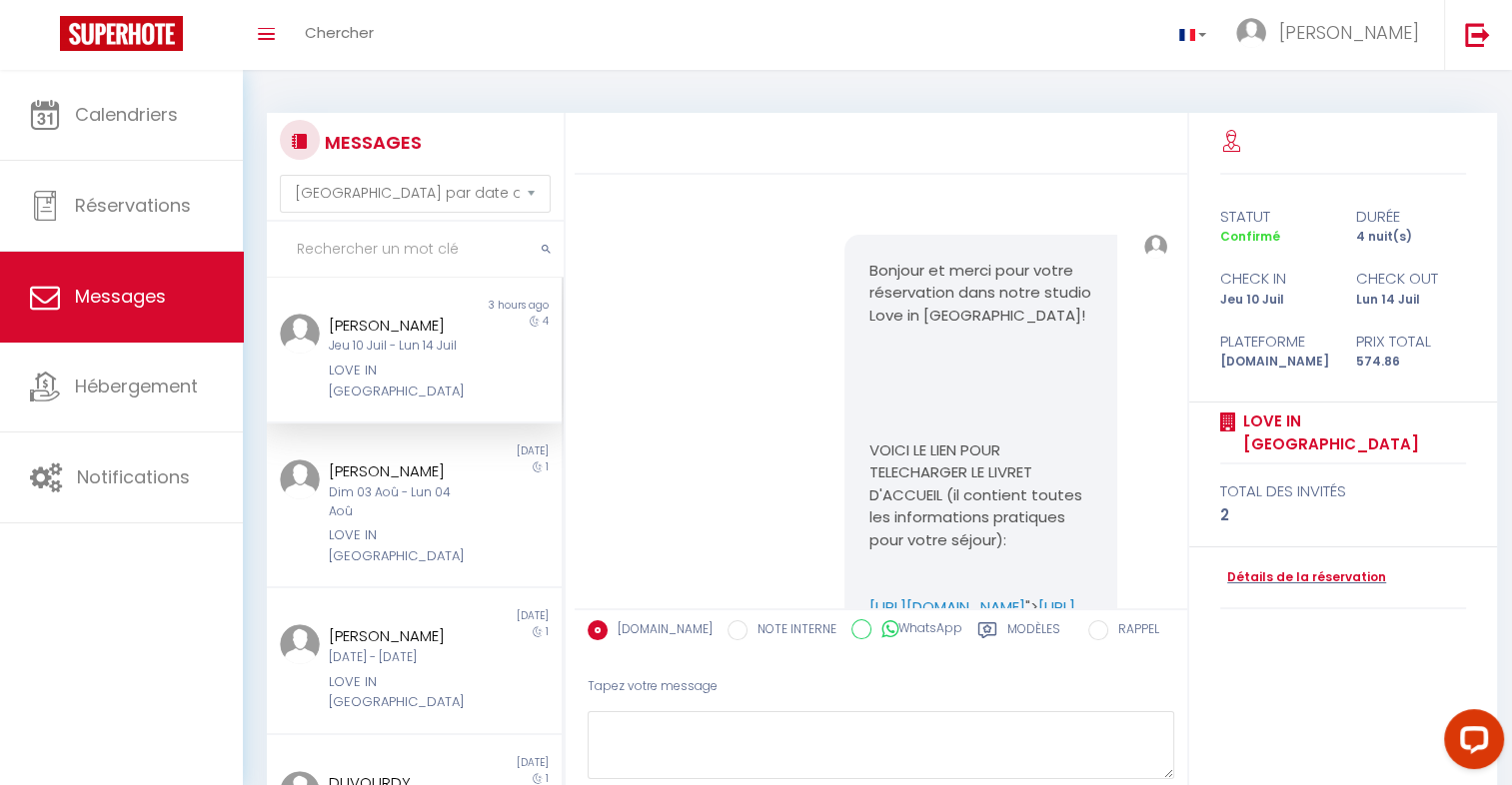 scroll, scrollTop: 17301, scrollLeft: 0, axis: vertical 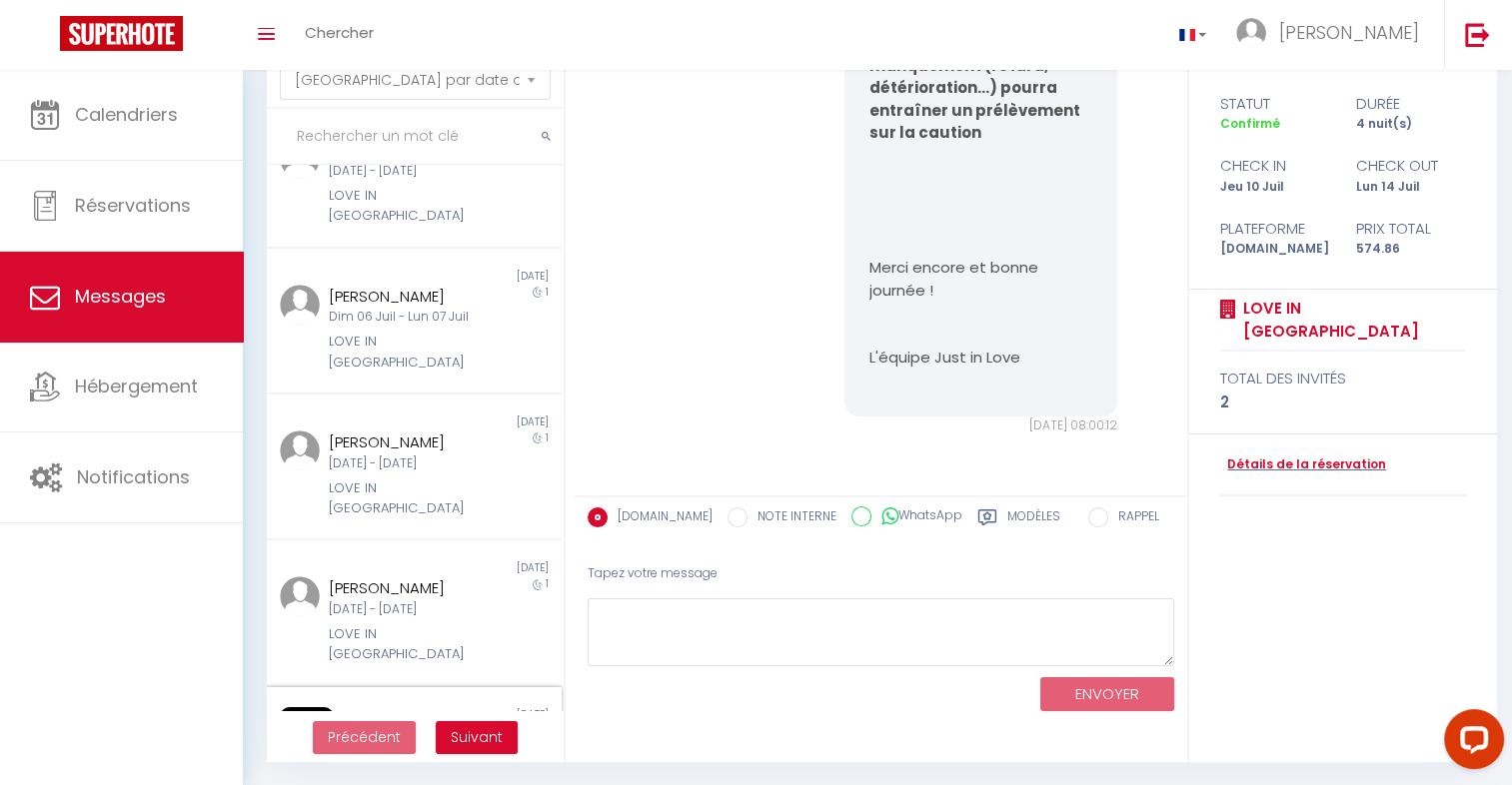 click on "[DATE] - [DATE]" at bounding box center (402, 759) 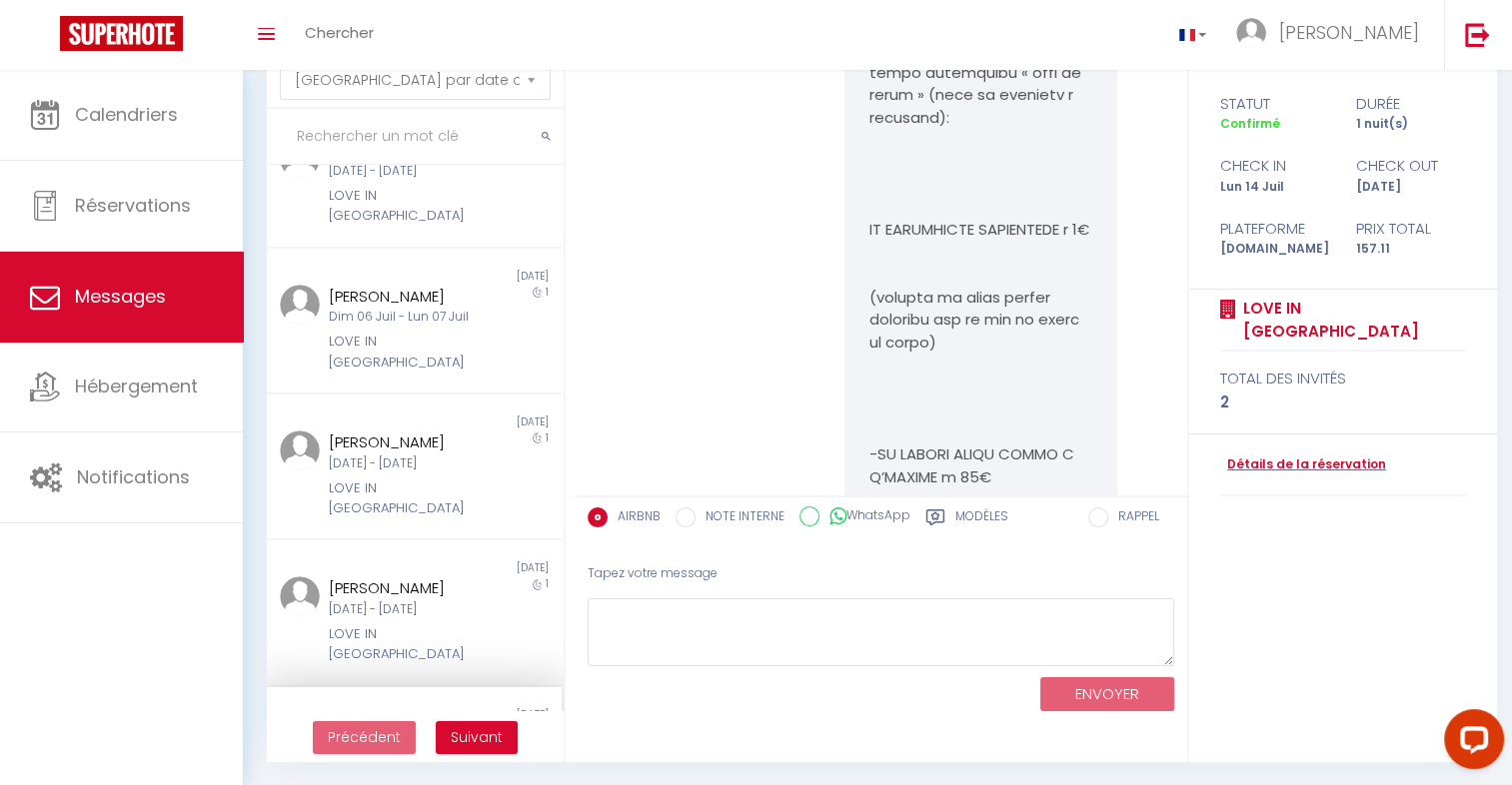 scroll, scrollTop: 851, scrollLeft: 0, axis: vertical 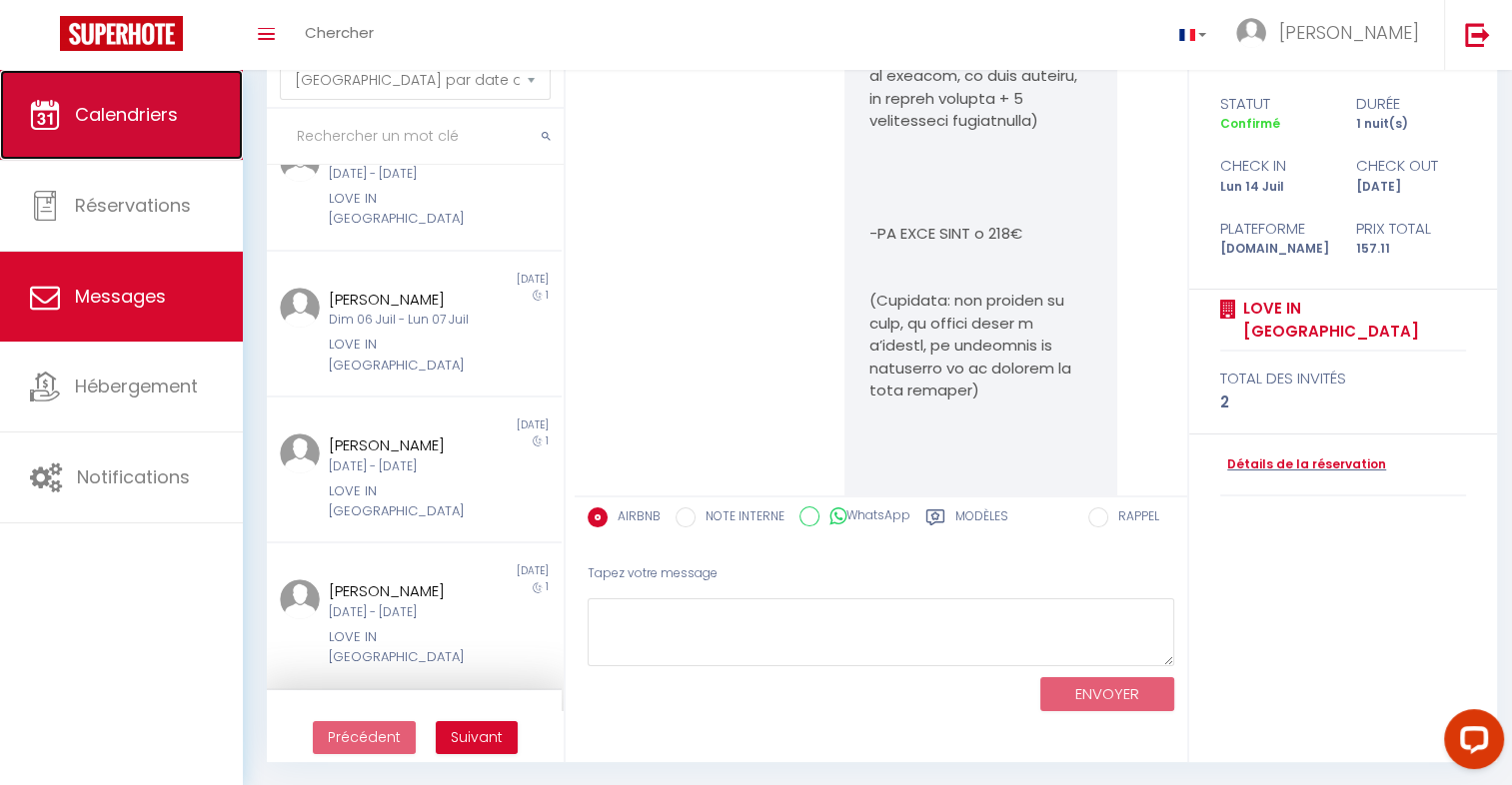 click on "Calendriers" at bounding box center [126, 114] 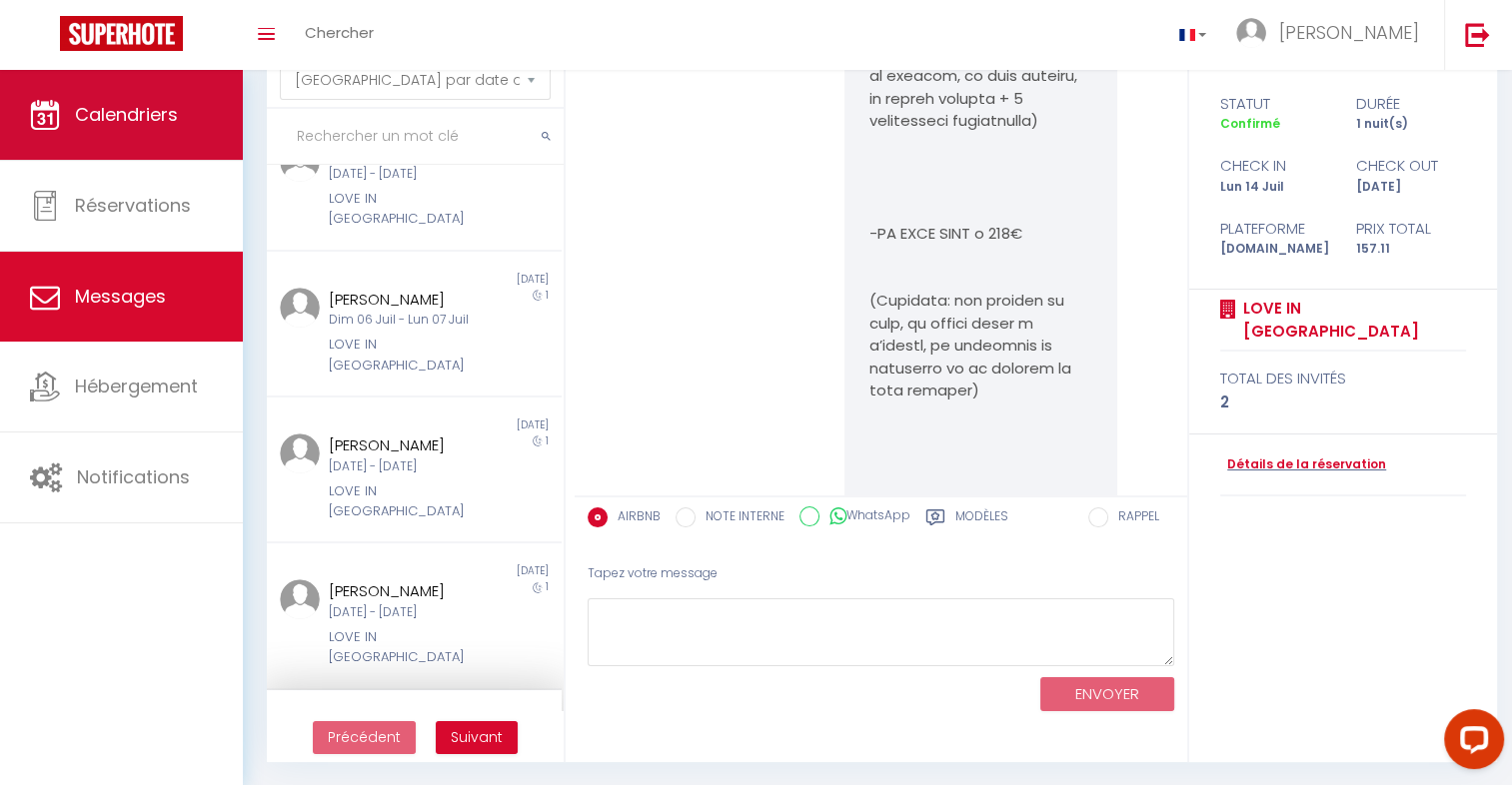 scroll, scrollTop: 0, scrollLeft: 0, axis: both 